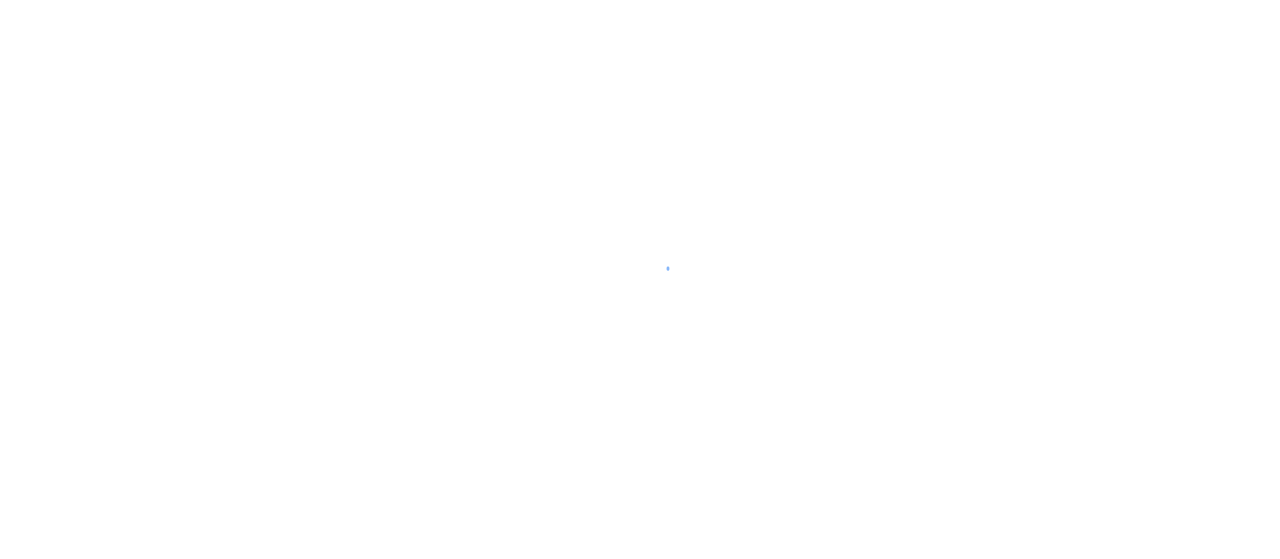 scroll, scrollTop: 0, scrollLeft: 0, axis: both 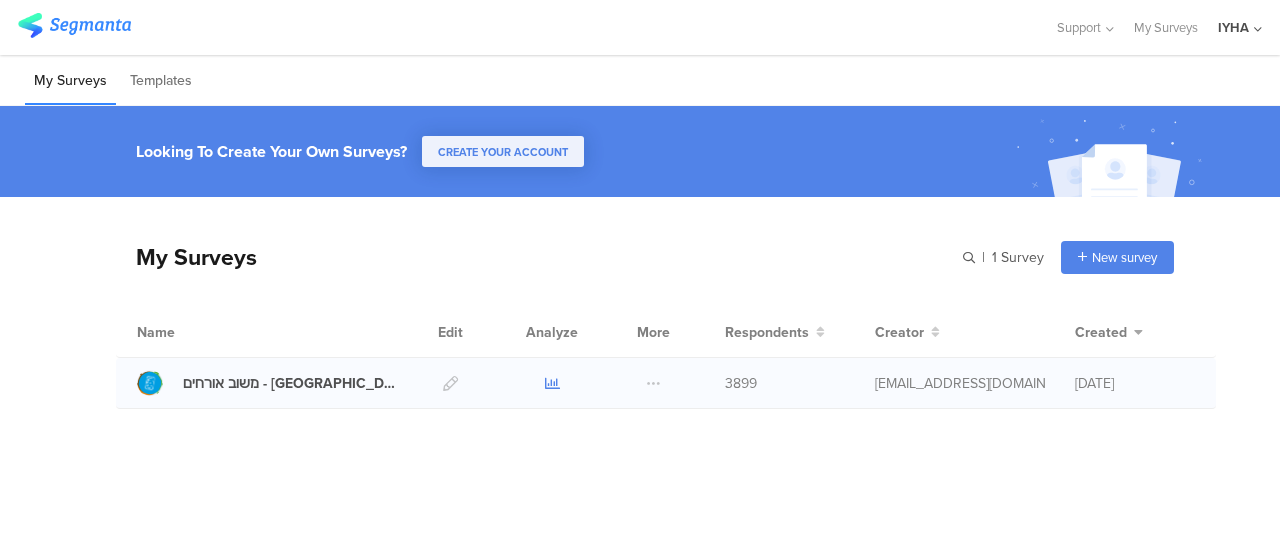 click at bounding box center [552, 383] 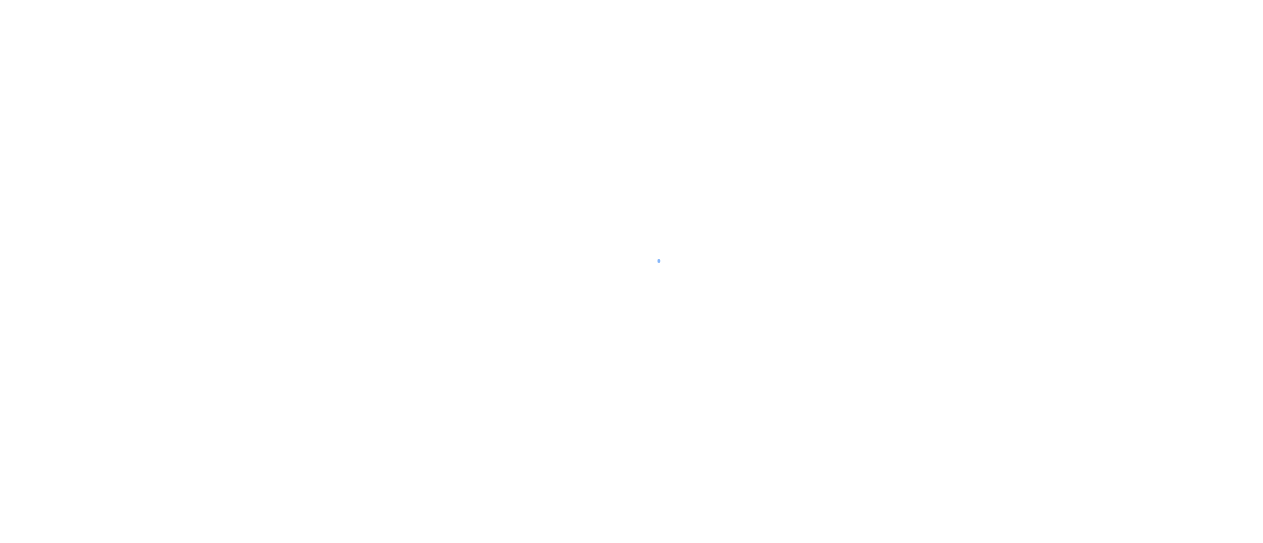 scroll, scrollTop: 0, scrollLeft: 0, axis: both 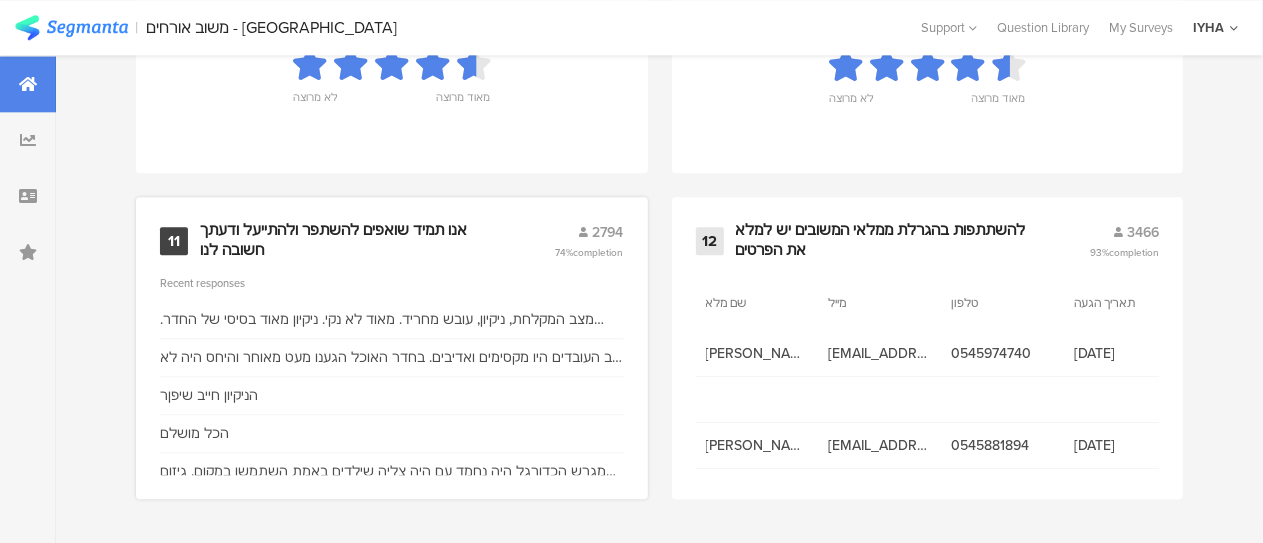 click on "אנו תמיד שואפים להשתפר ולהתייעל ודעתך חשובה לנו" at bounding box center [353, 240] 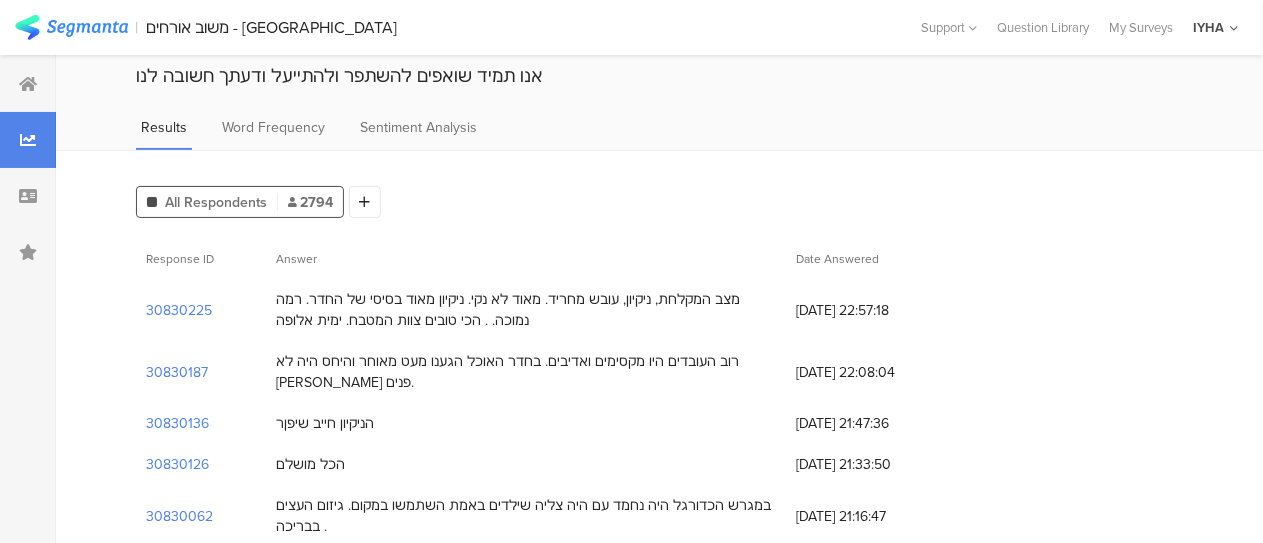 scroll, scrollTop: 100, scrollLeft: 0, axis: vertical 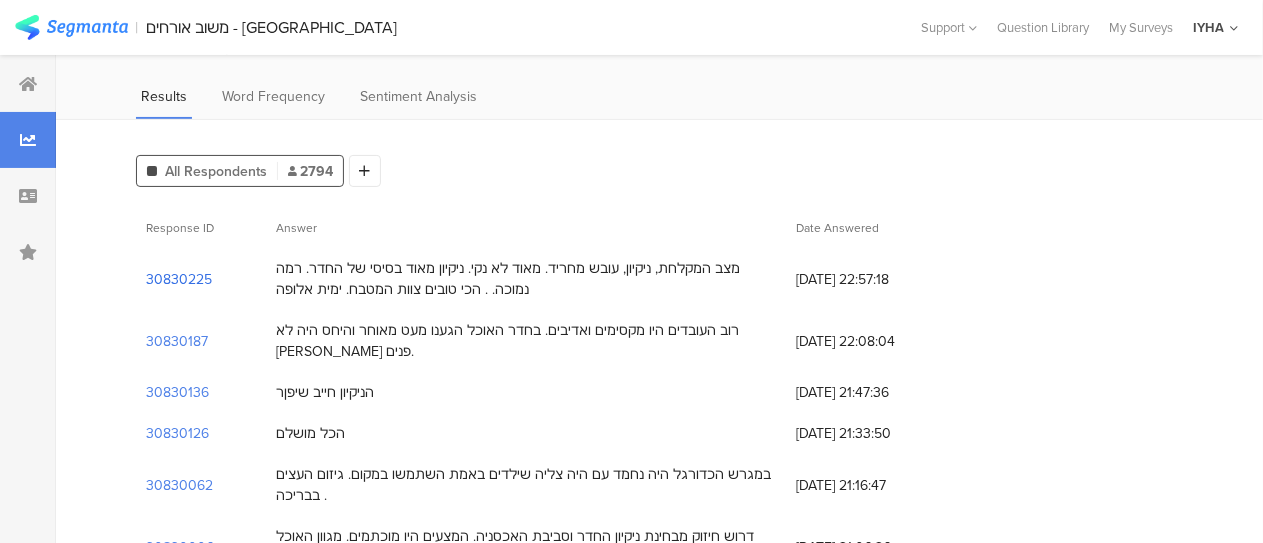 click on "30830225" at bounding box center [179, 279] 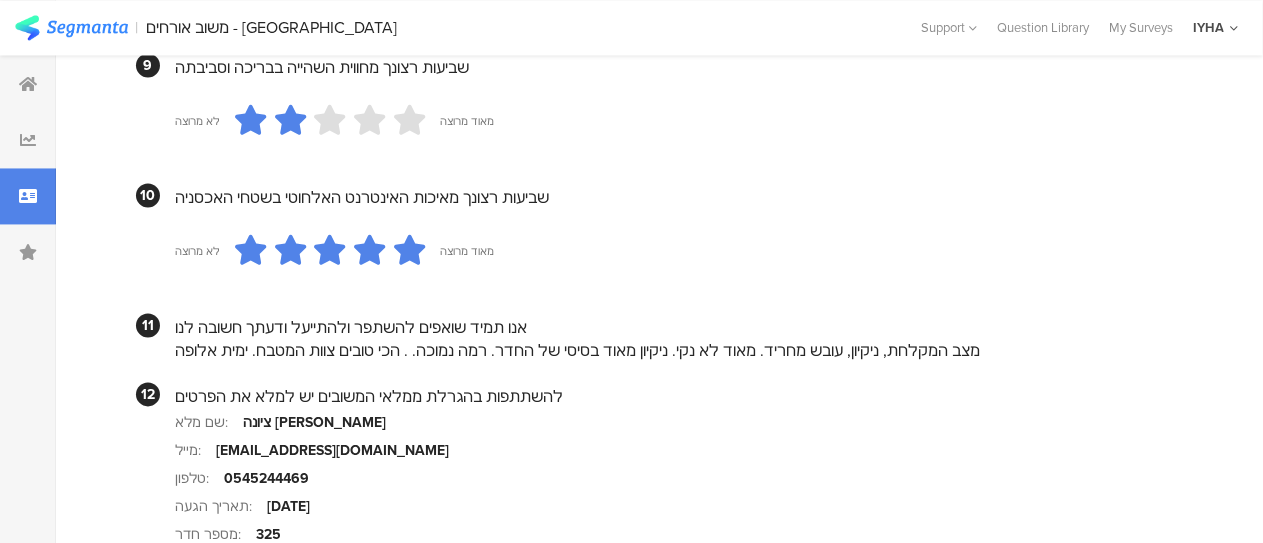 scroll, scrollTop: 1900, scrollLeft: 0, axis: vertical 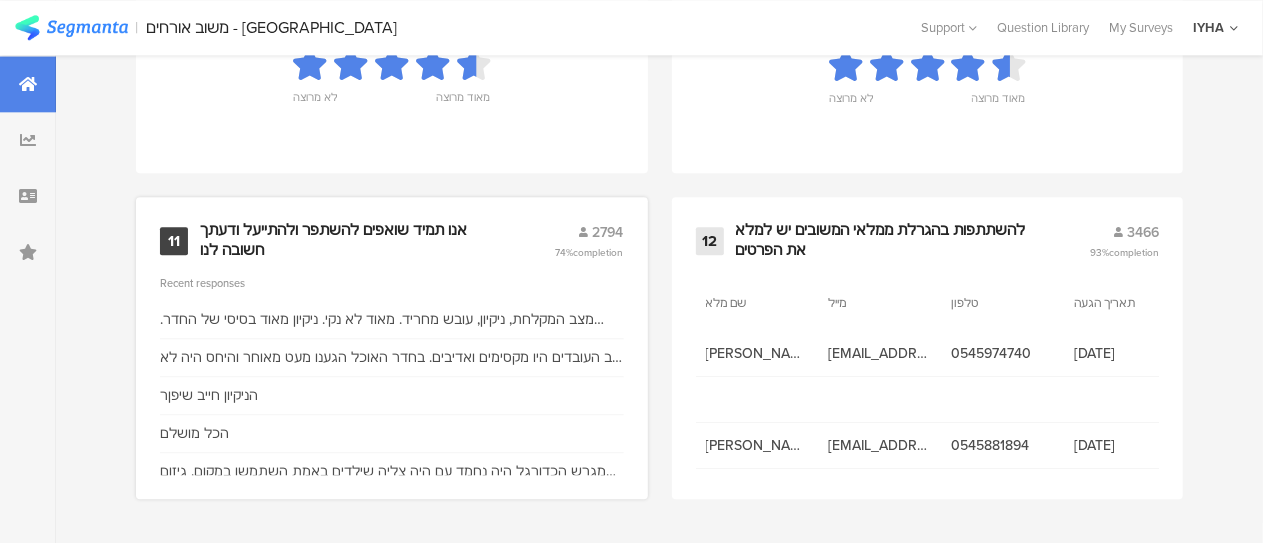 click on "אנו תמיד שואפים להשתפר ולהתייעל ודעתך חשובה לנו" at bounding box center [353, 240] 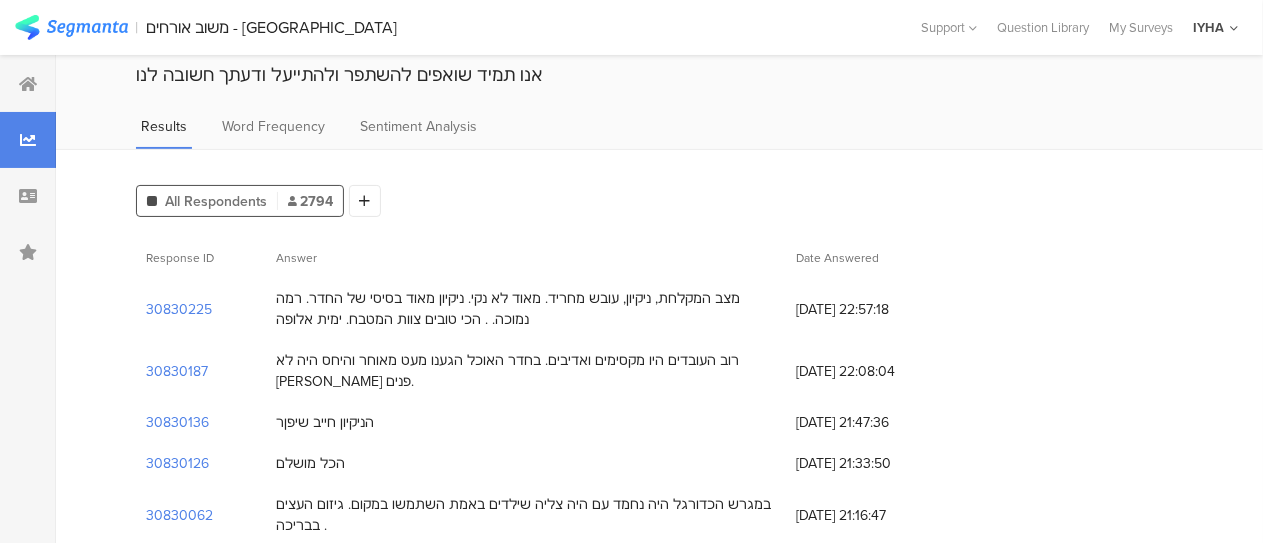 scroll, scrollTop: 100, scrollLeft: 0, axis: vertical 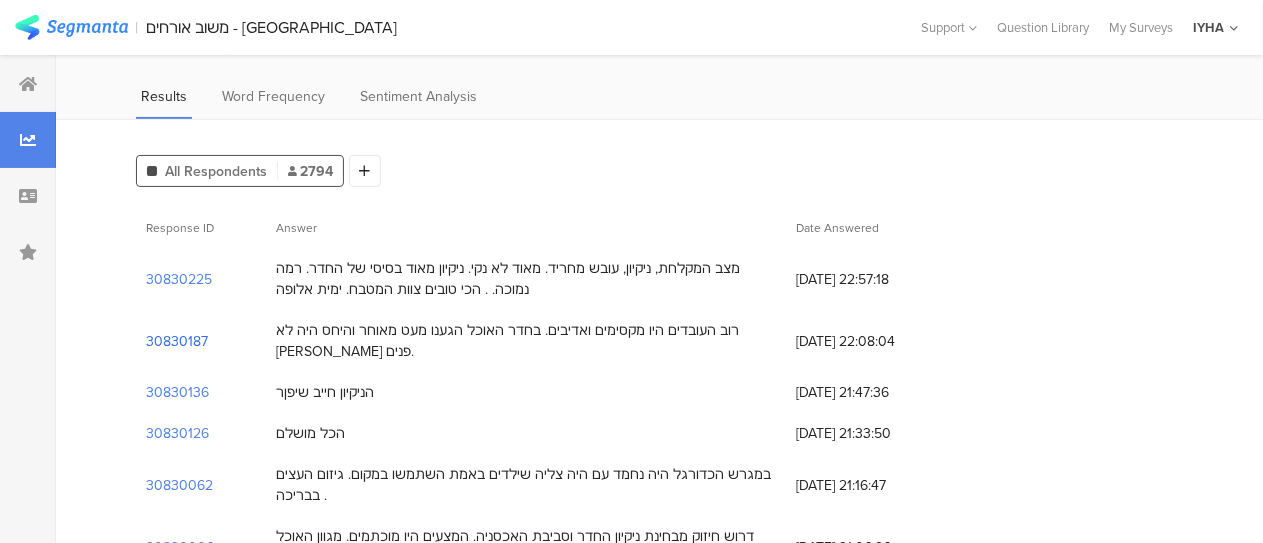 click on "30830187" at bounding box center [177, 341] 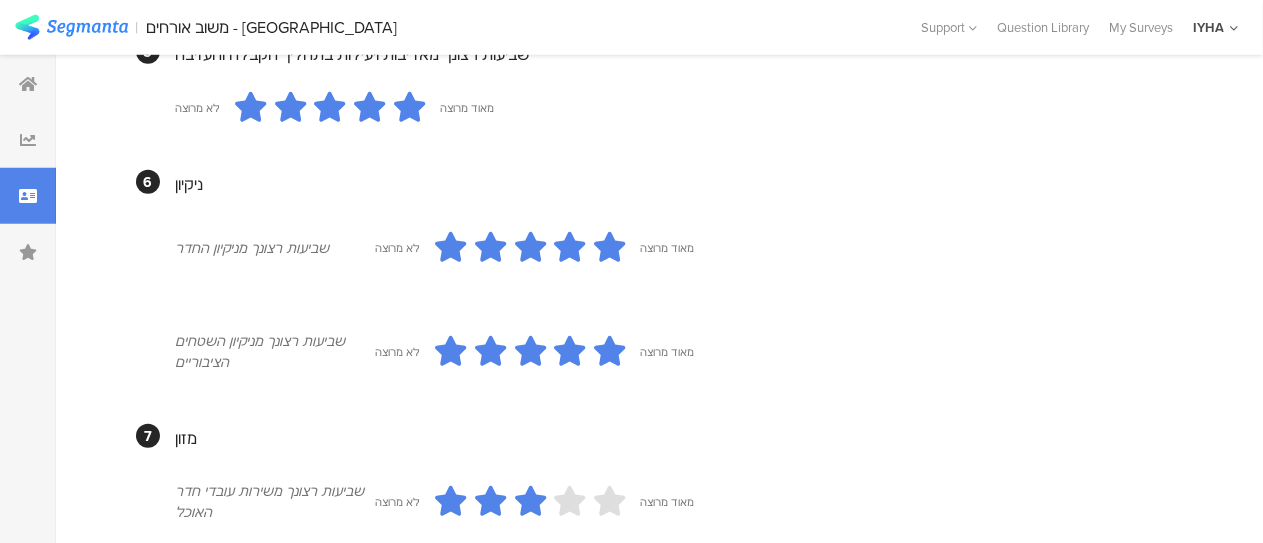 scroll, scrollTop: 788, scrollLeft: 0, axis: vertical 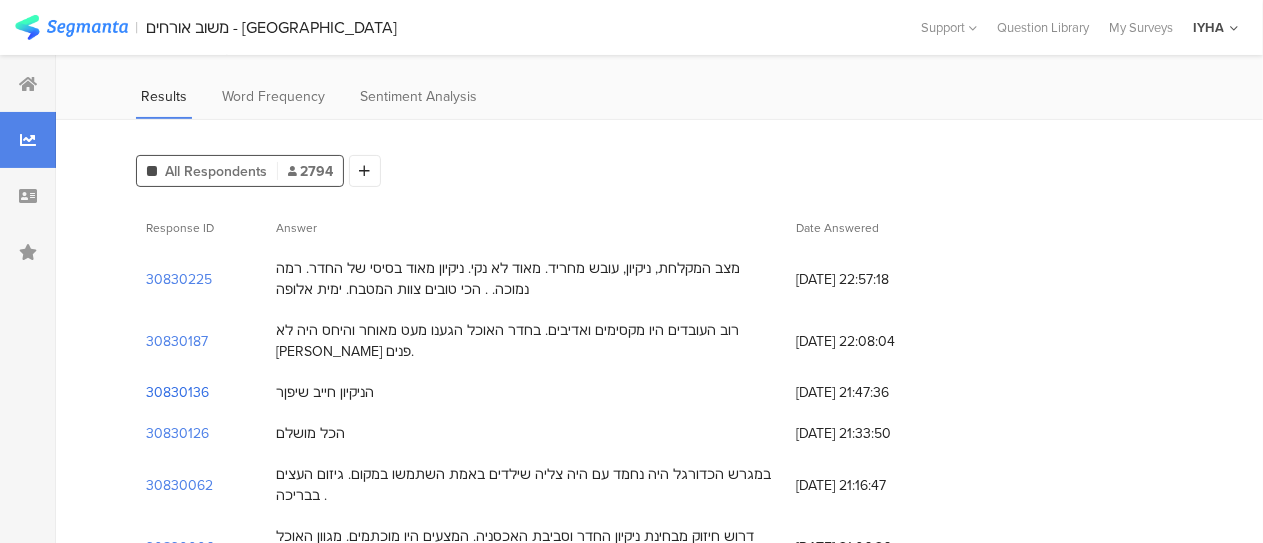 click on "30830136" at bounding box center [177, 392] 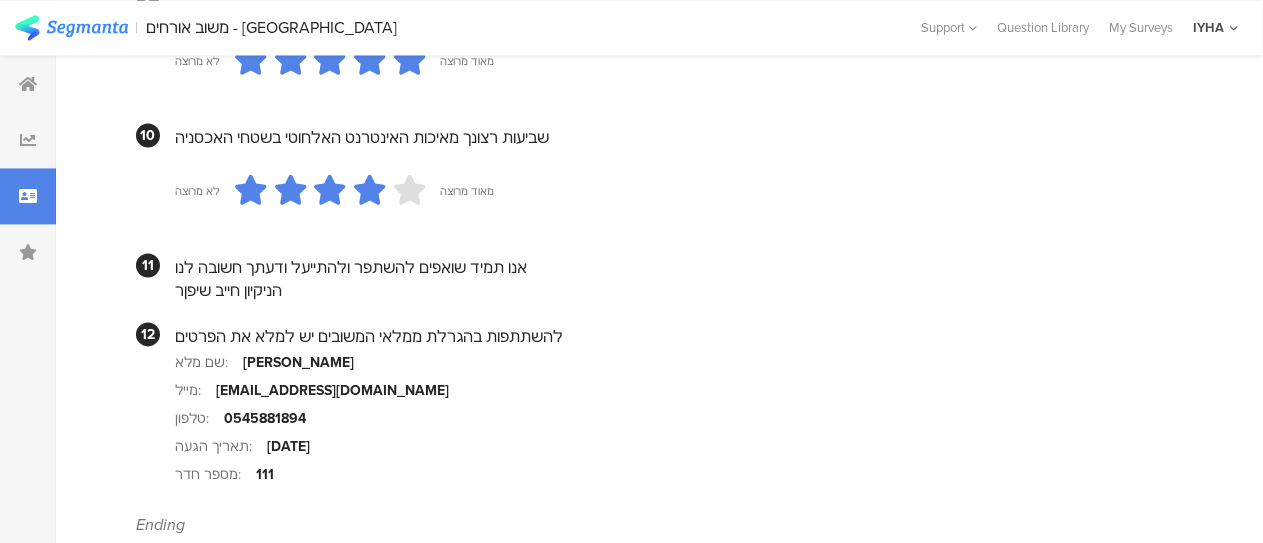 scroll, scrollTop: 1600, scrollLeft: 0, axis: vertical 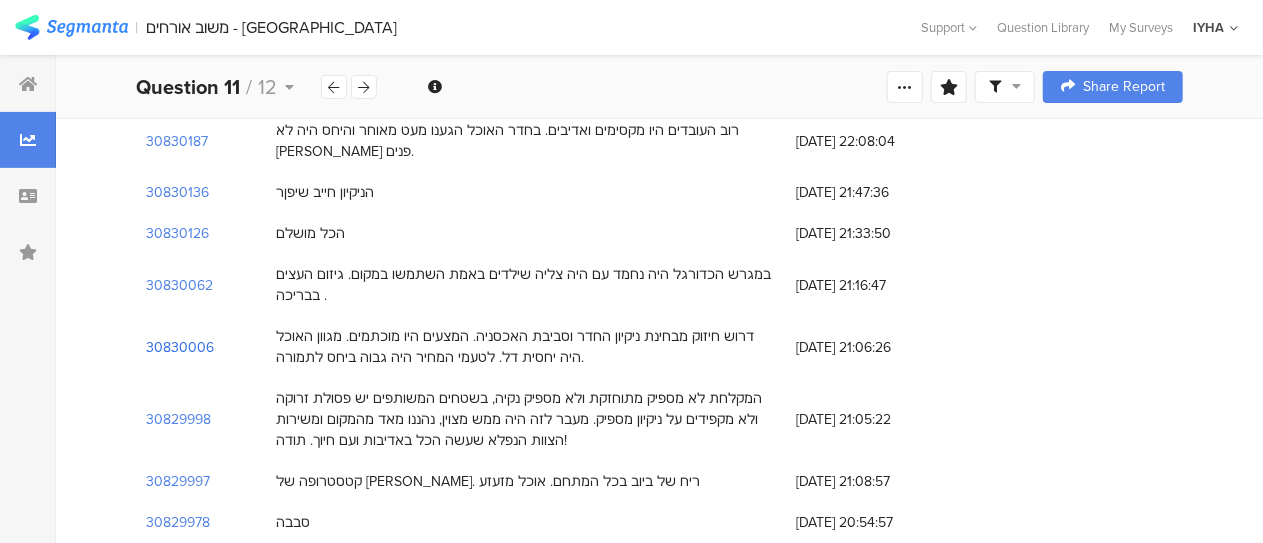 click on "30830006" at bounding box center [180, 347] 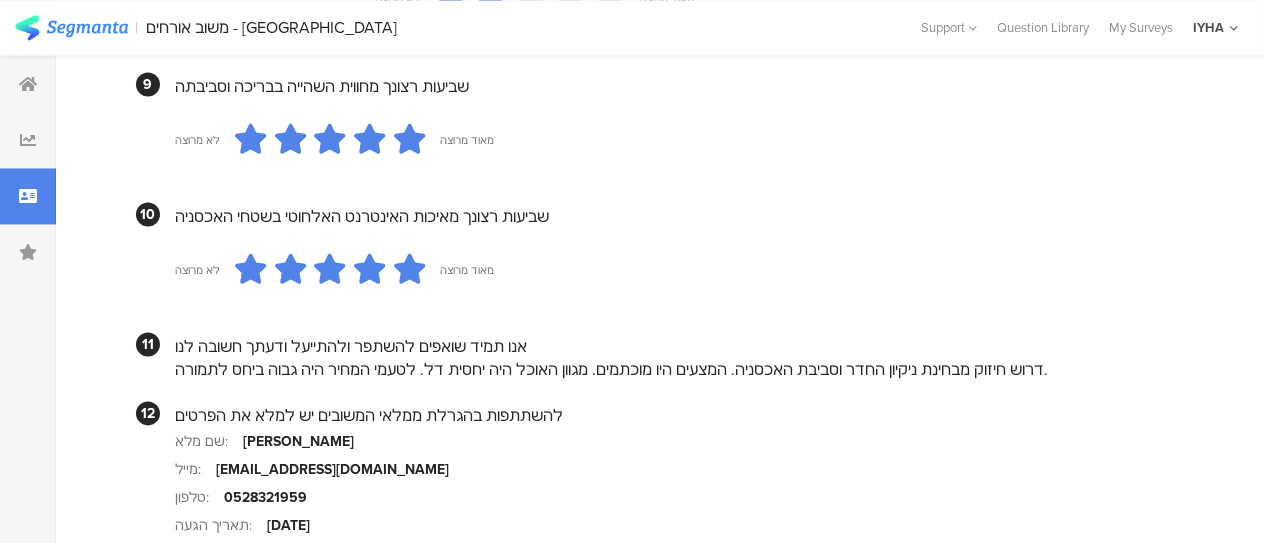 scroll, scrollTop: 2000, scrollLeft: 0, axis: vertical 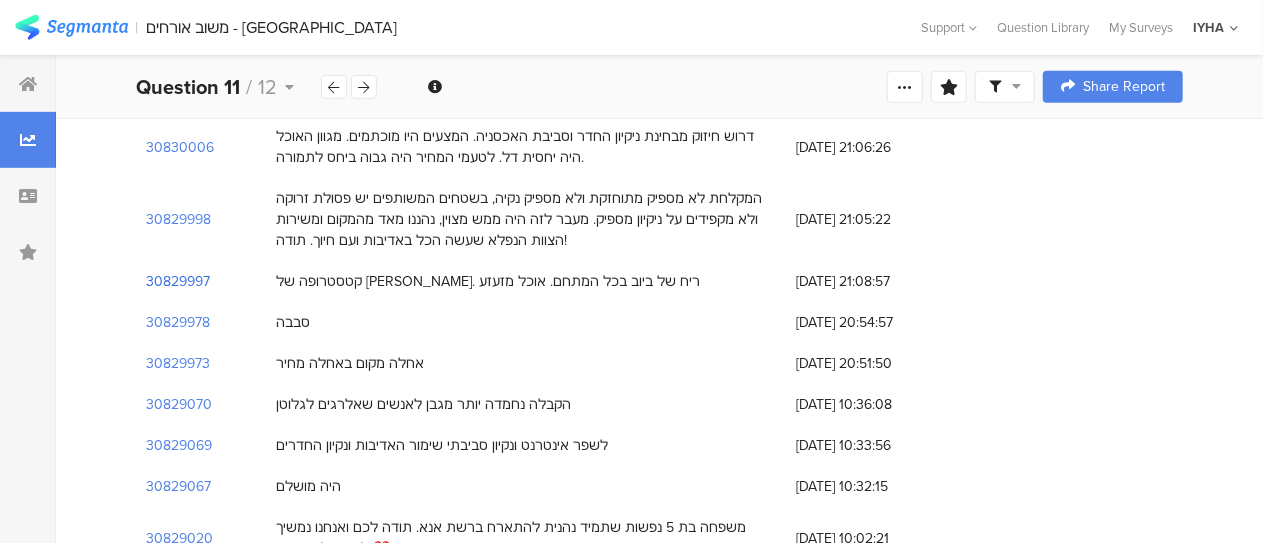 click on "30829997" at bounding box center [178, 281] 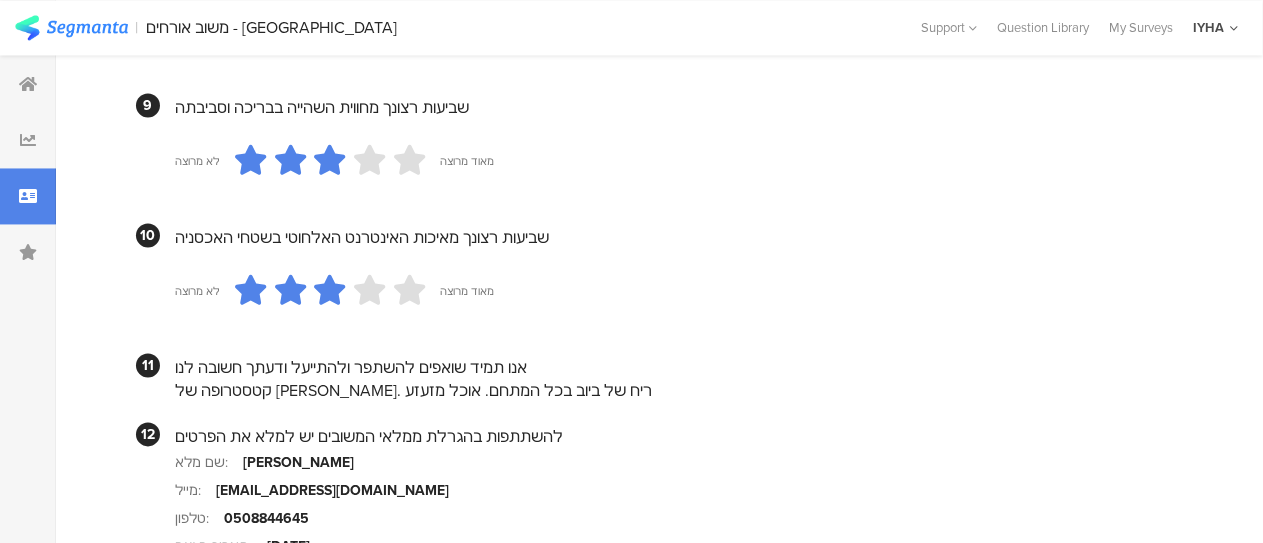scroll, scrollTop: 2100, scrollLeft: 0, axis: vertical 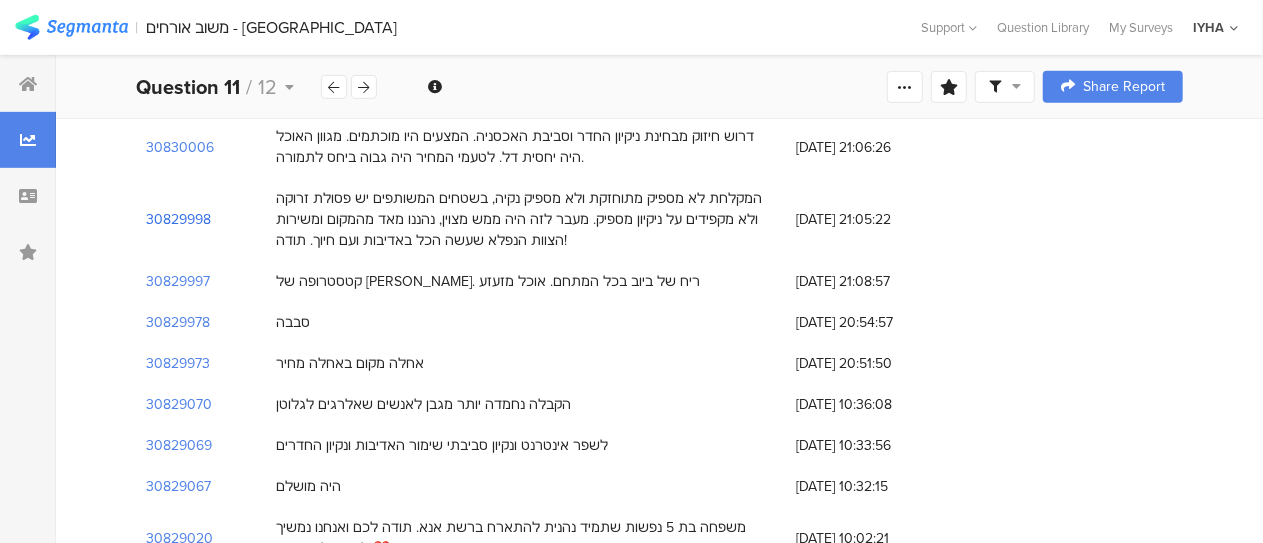 click on "30829998" at bounding box center (178, 219) 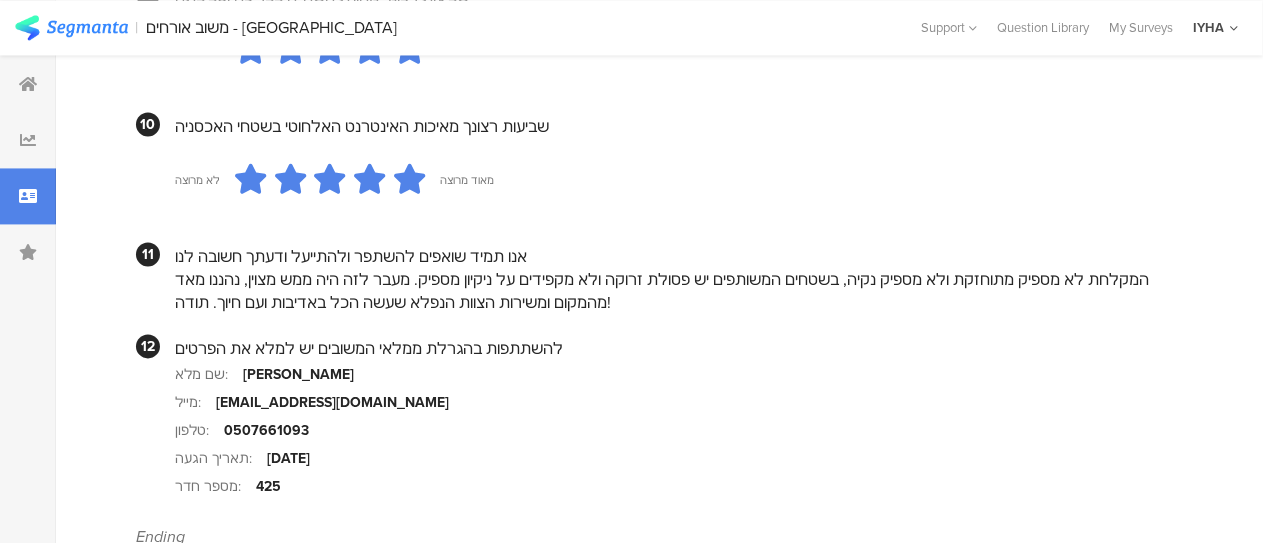 scroll, scrollTop: 2000, scrollLeft: 0, axis: vertical 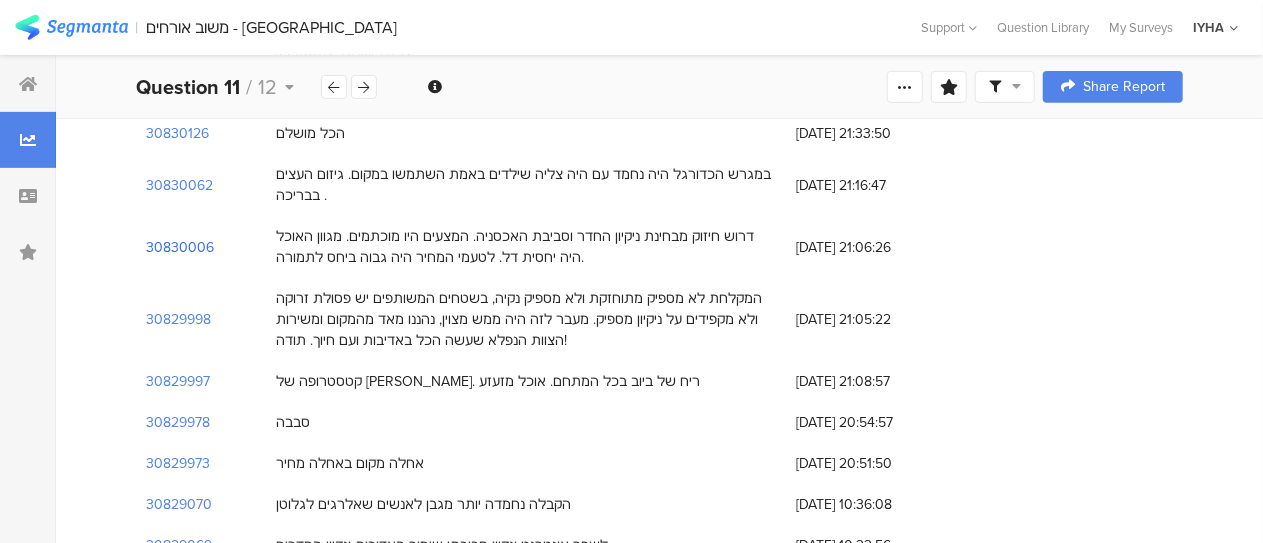 click on "30830006" at bounding box center (180, 247) 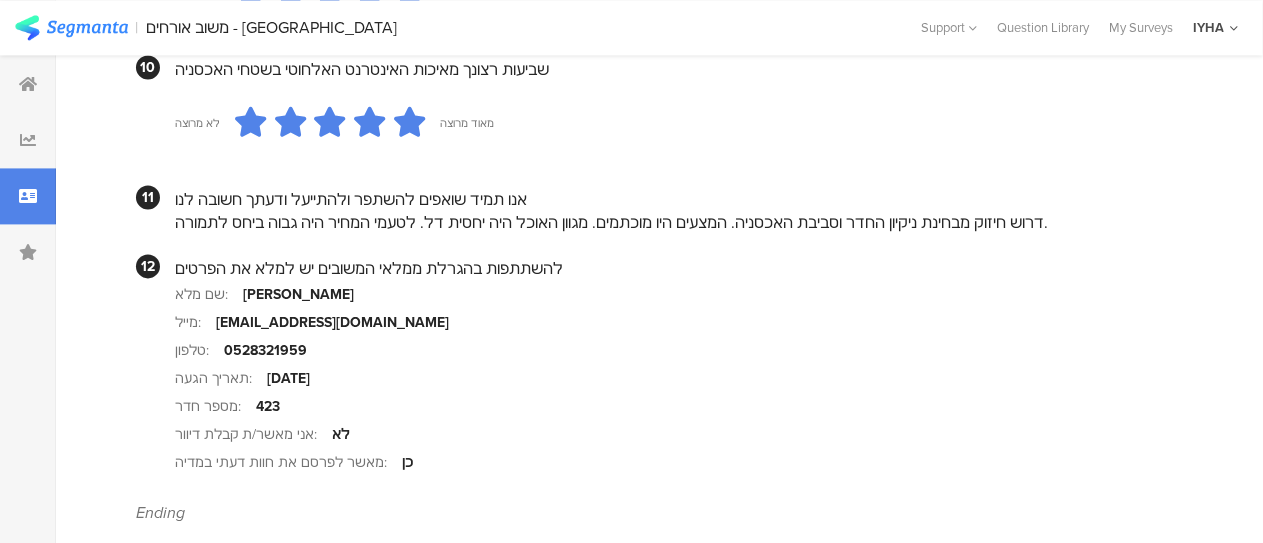 scroll, scrollTop: 2100, scrollLeft: 0, axis: vertical 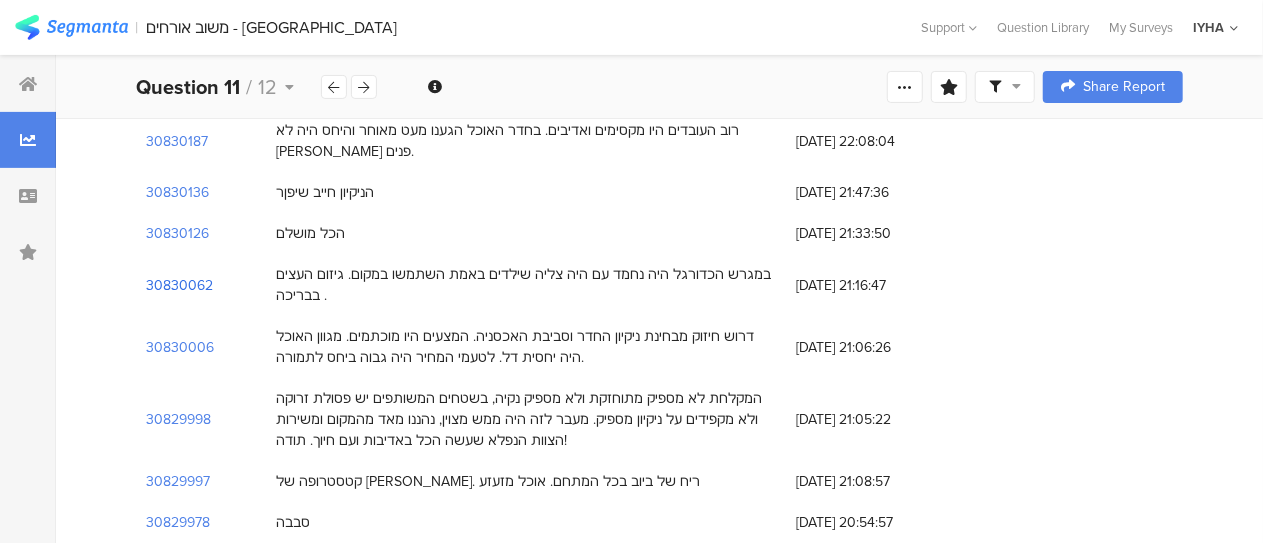 click on "30830062" at bounding box center (179, 285) 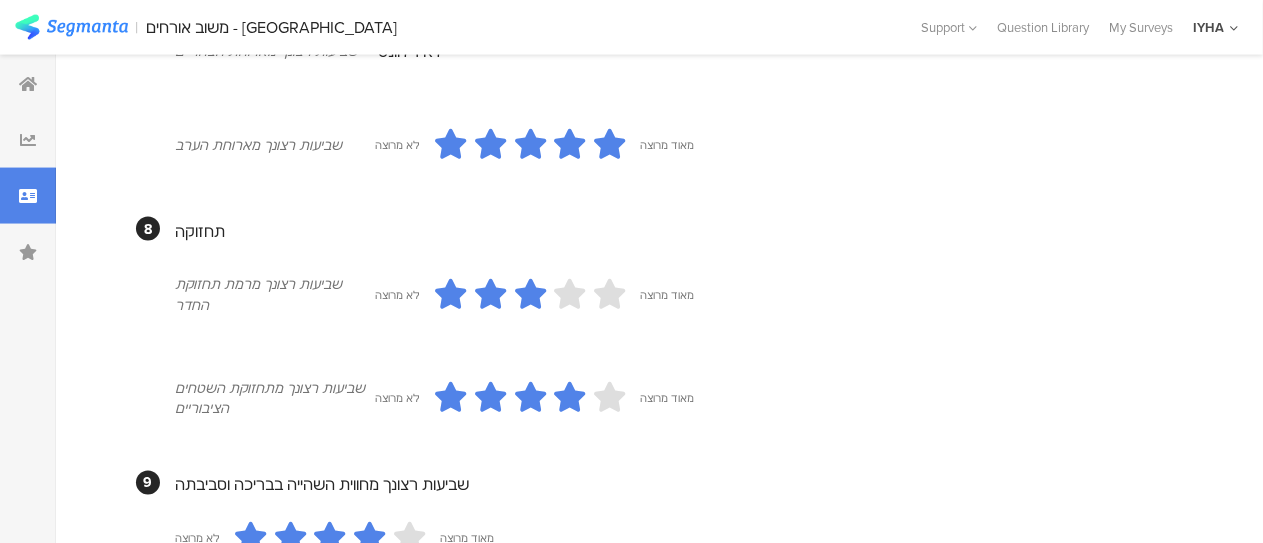 scroll, scrollTop: 1400, scrollLeft: 0, axis: vertical 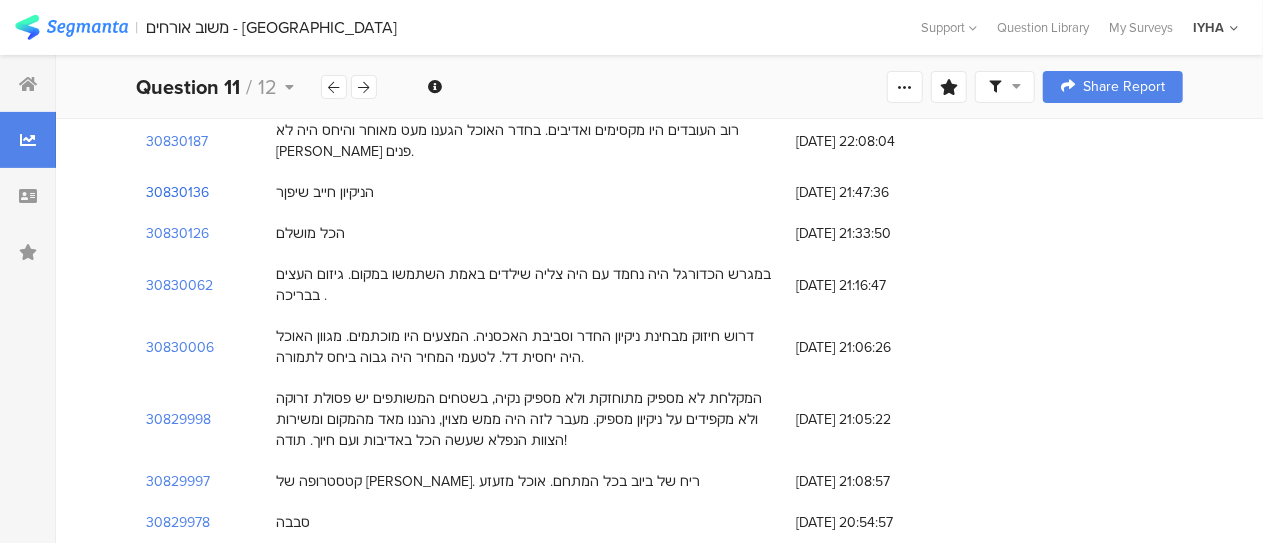 click on "30830136" at bounding box center (177, 192) 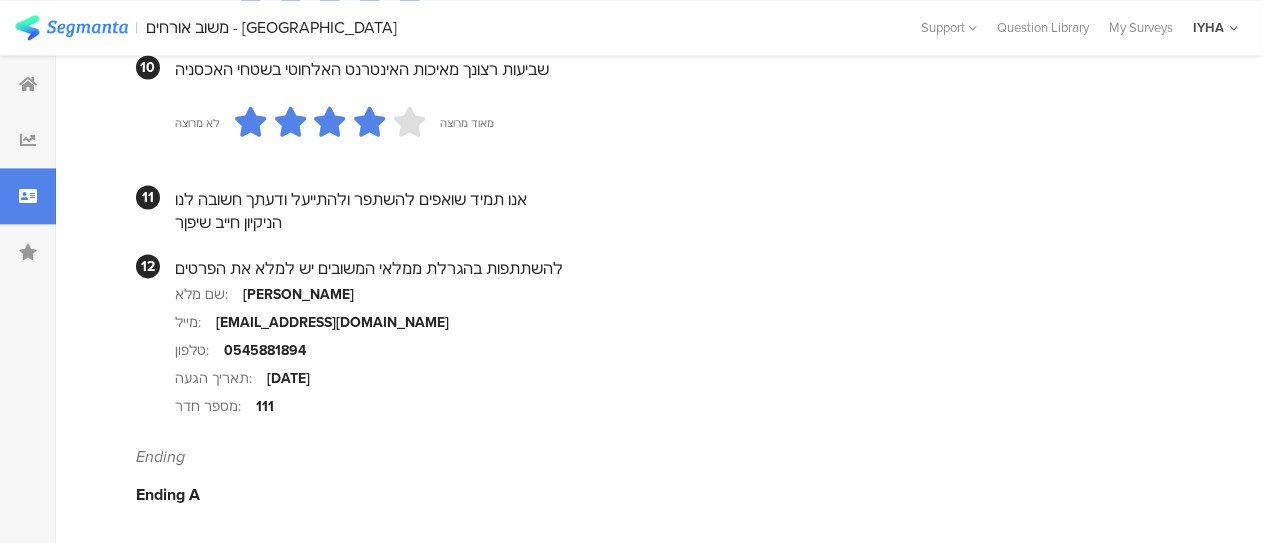 scroll, scrollTop: 2093, scrollLeft: 0, axis: vertical 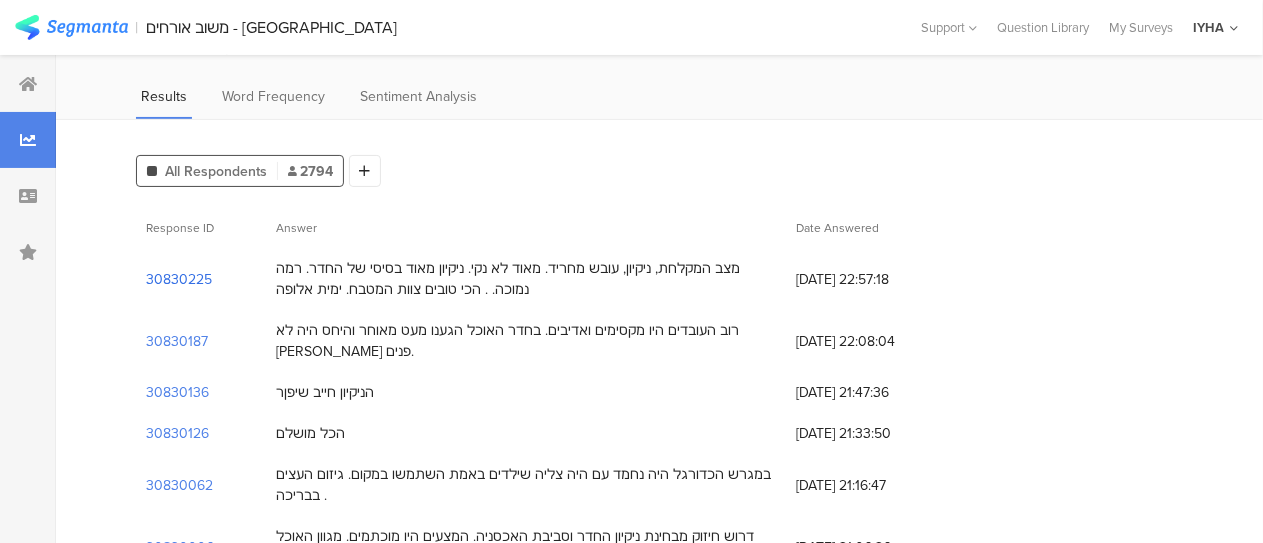 click on "30830225" at bounding box center [179, 279] 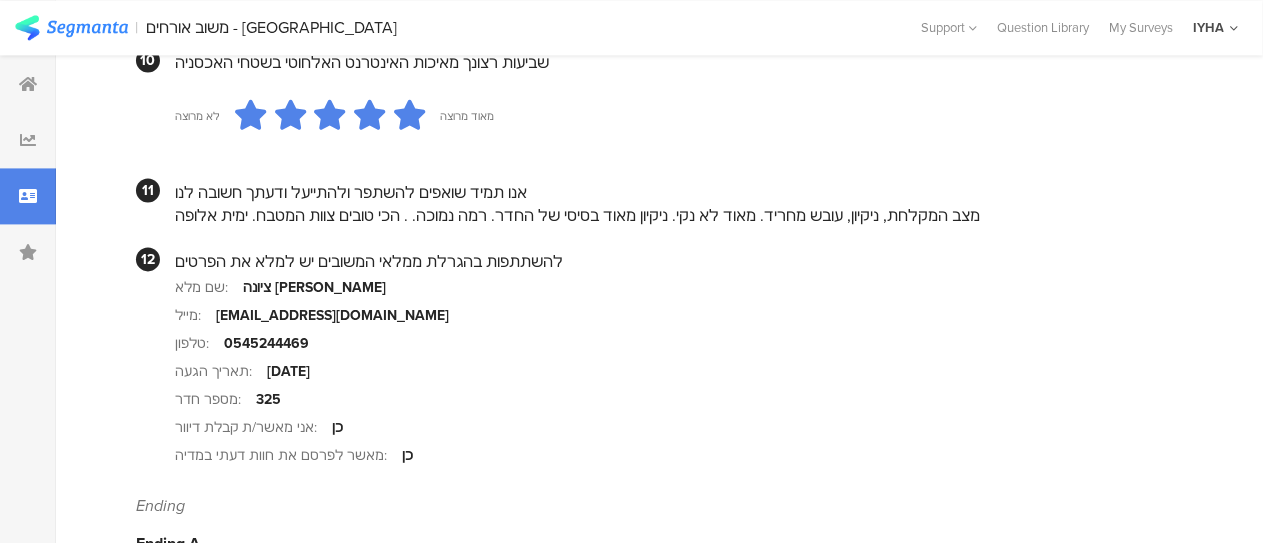 scroll, scrollTop: 2100, scrollLeft: 0, axis: vertical 